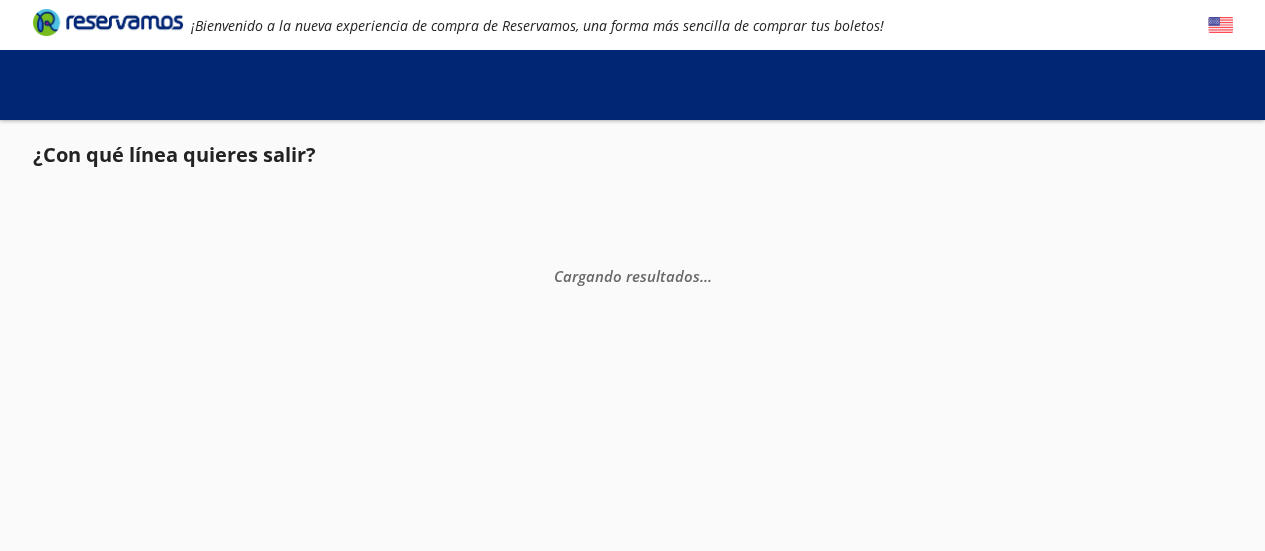 scroll, scrollTop: 0, scrollLeft: 0, axis: both 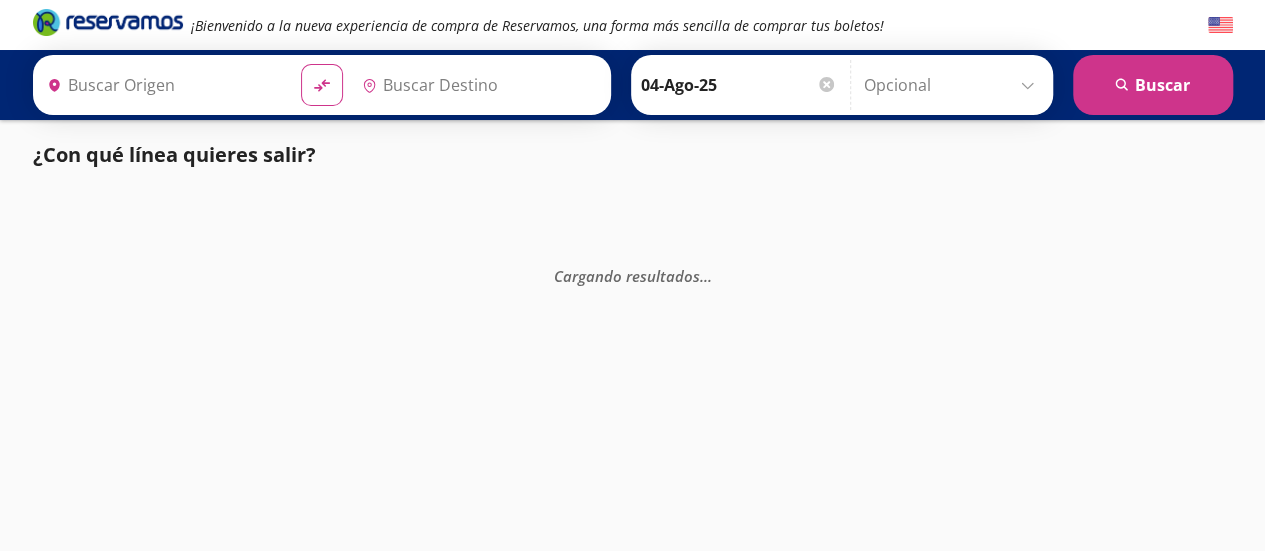type on "[GEOGRAPHIC_DATA], [GEOGRAPHIC_DATA]" 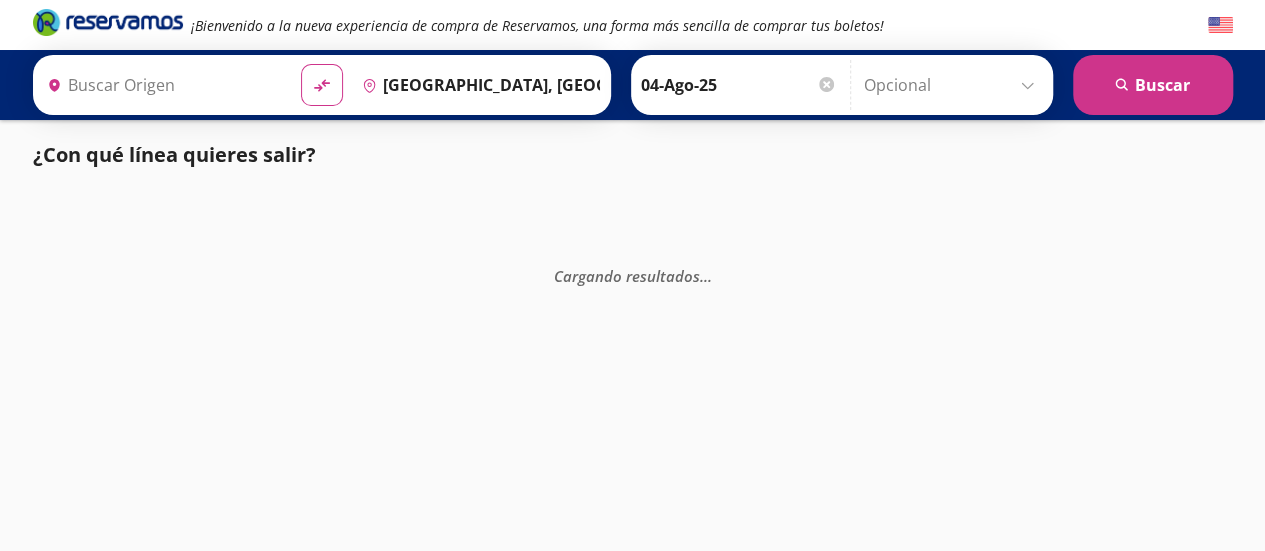 scroll, scrollTop: 0, scrollLeft: 0, axis: both 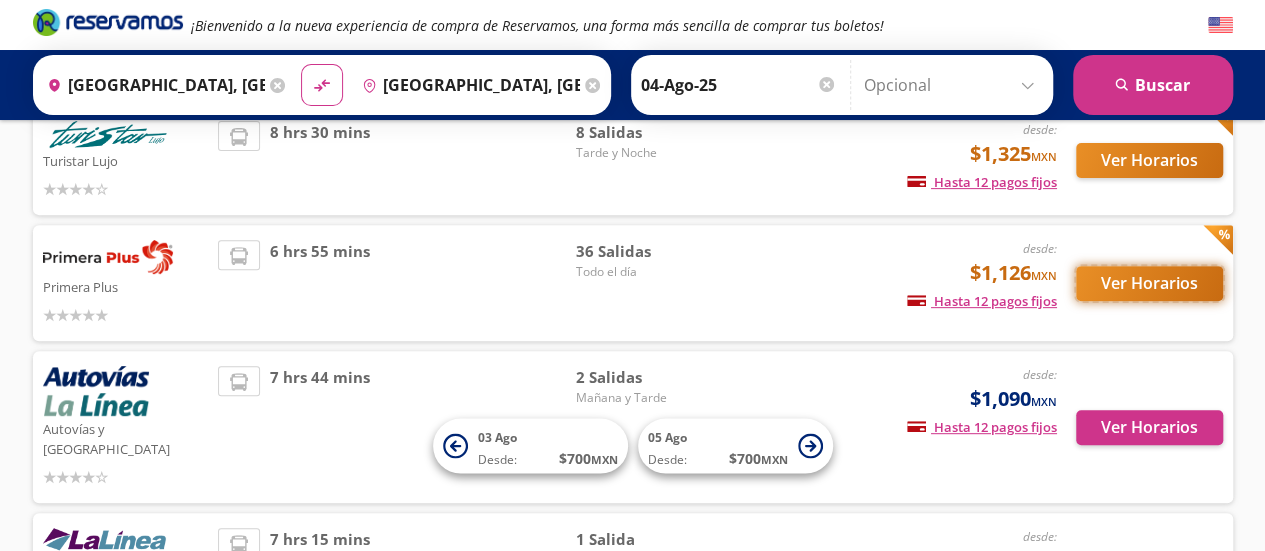 click on "Ver Horarios" at bounding box center [1149, 283] 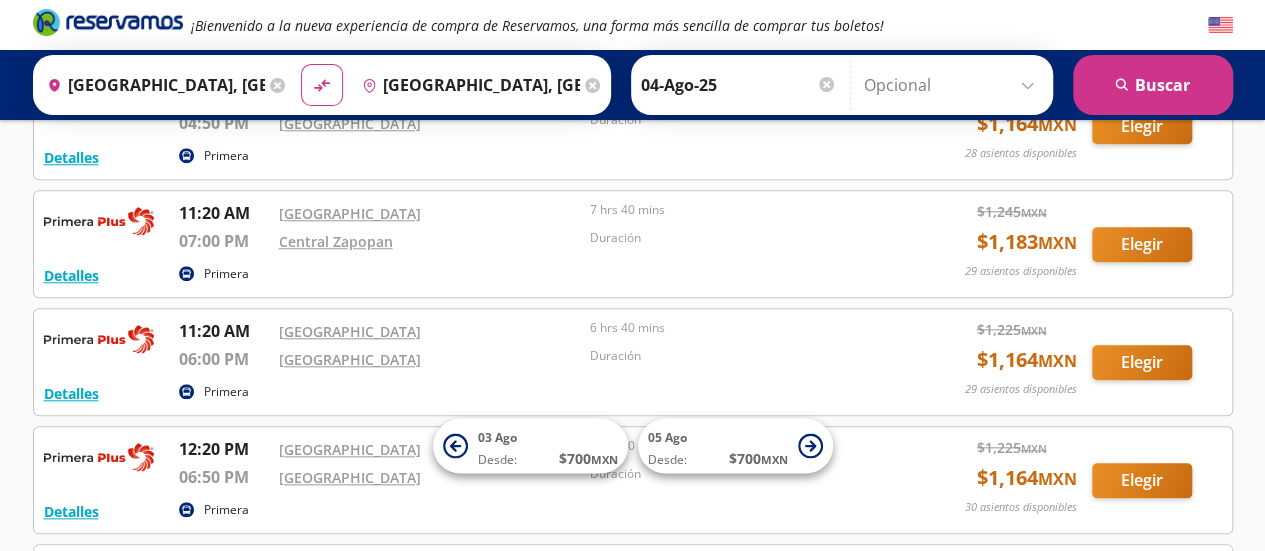scroll, scrollTop: 866, scrollLeft: 0, axis: vertical 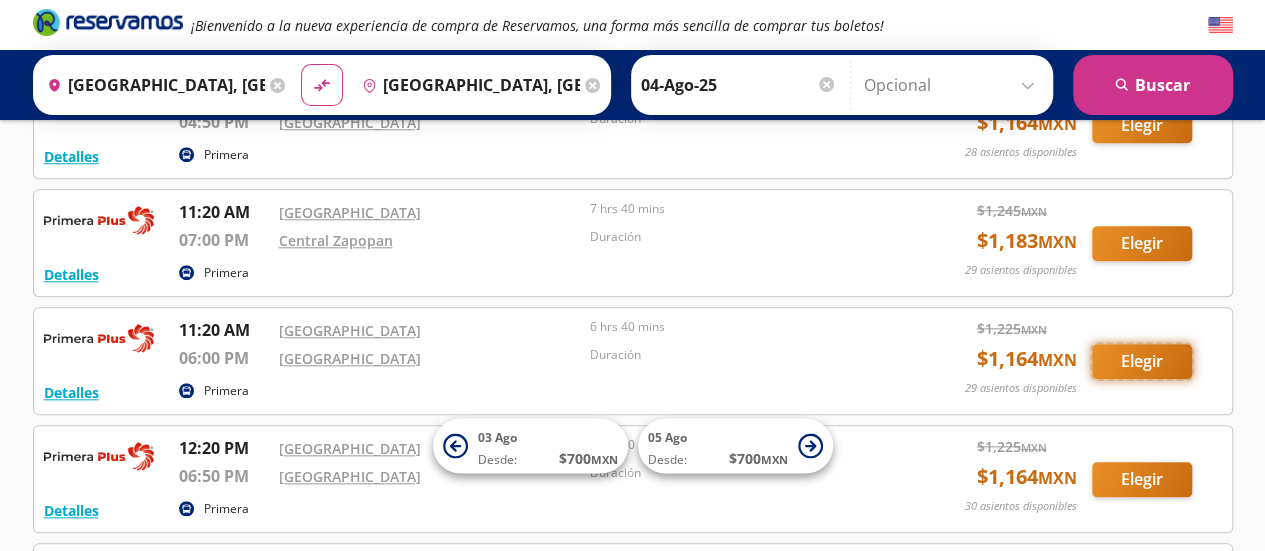 click on "Elegir" at bounding box center [1142, 361] 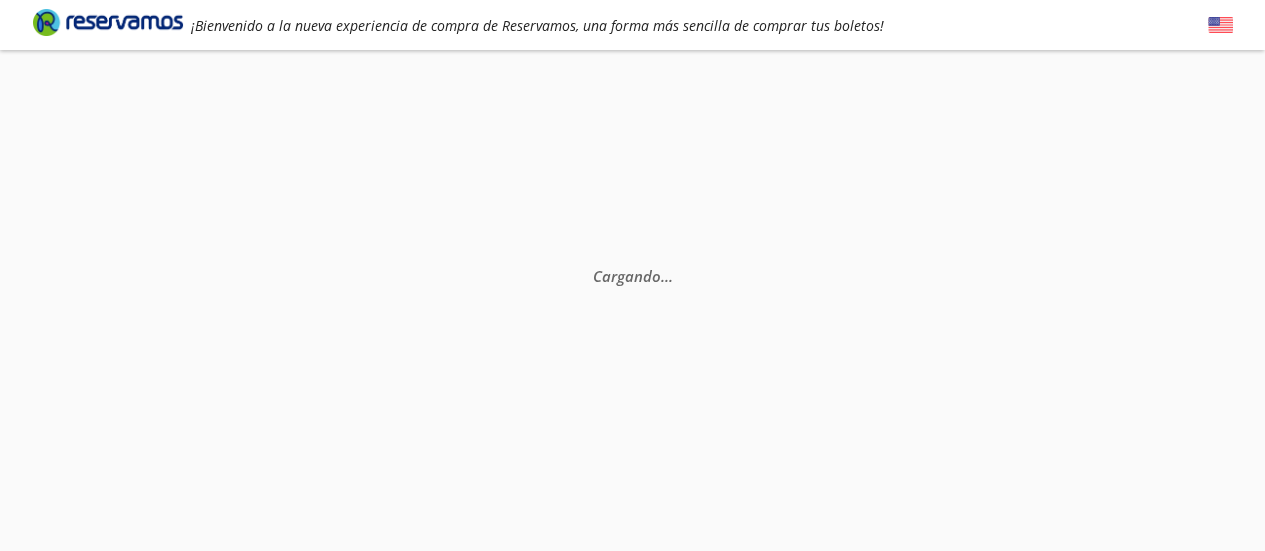 scroll, scrollTop: 0, scrollLeft: 0, axis: both 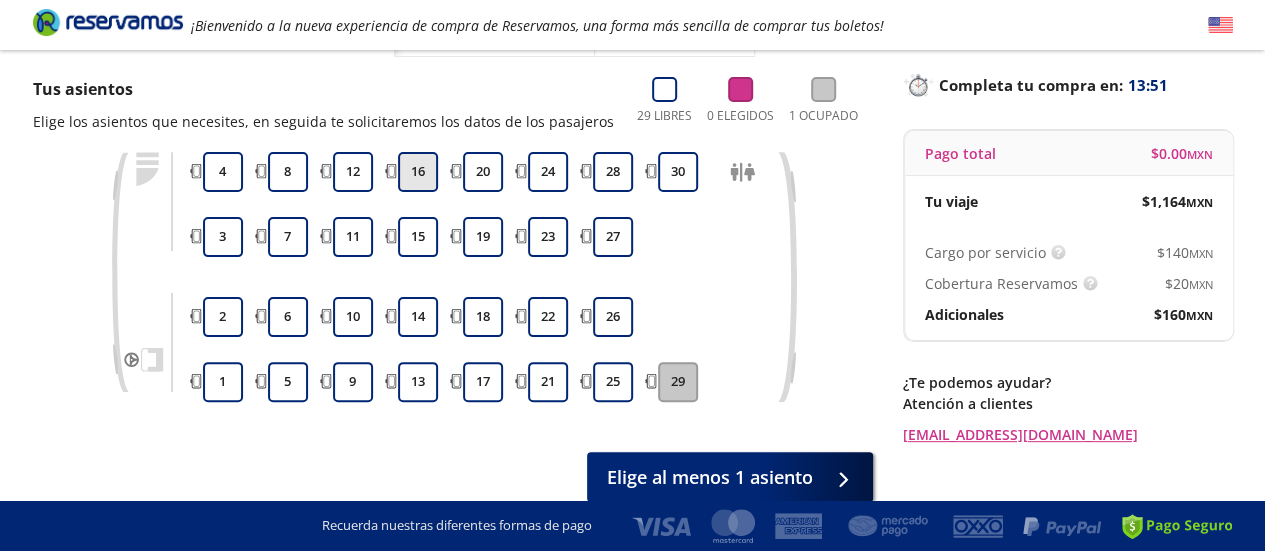 click on "16" at bounding box center [418, 172] 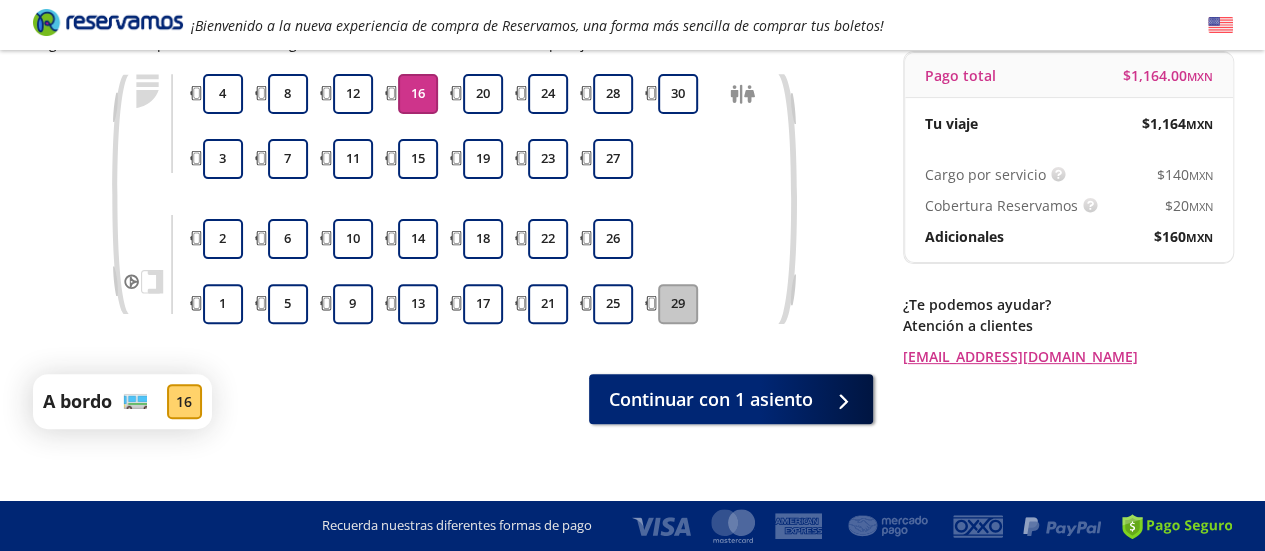 scroll, scrollTop: 192, scrollLeft: 0, axis: vertical 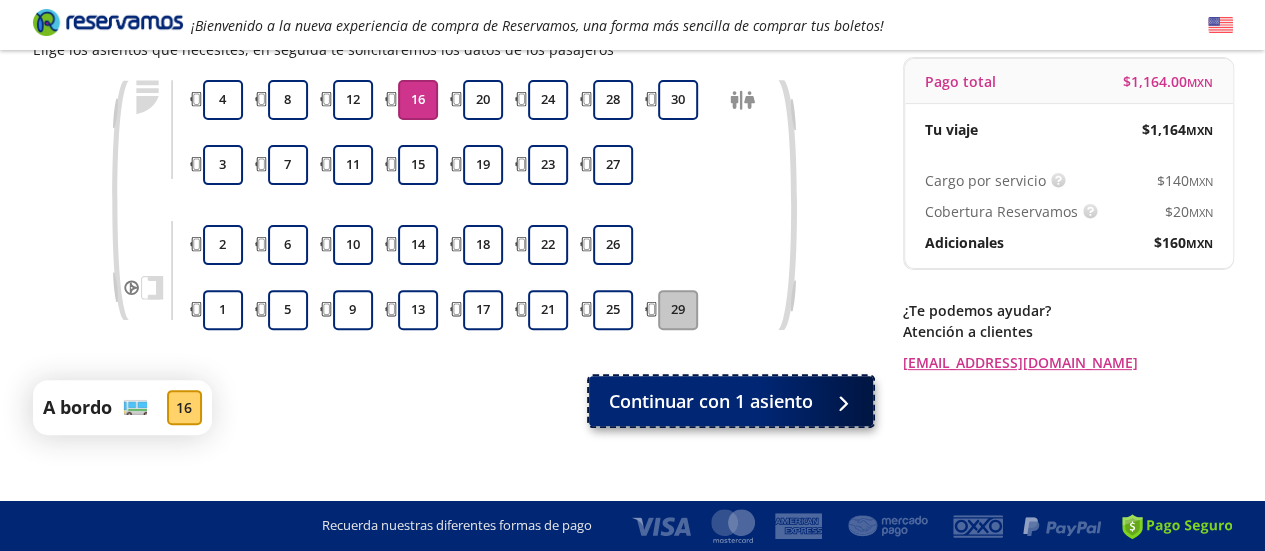 click on "Continuar con 1 asiento" at bounding box center [731, 401] 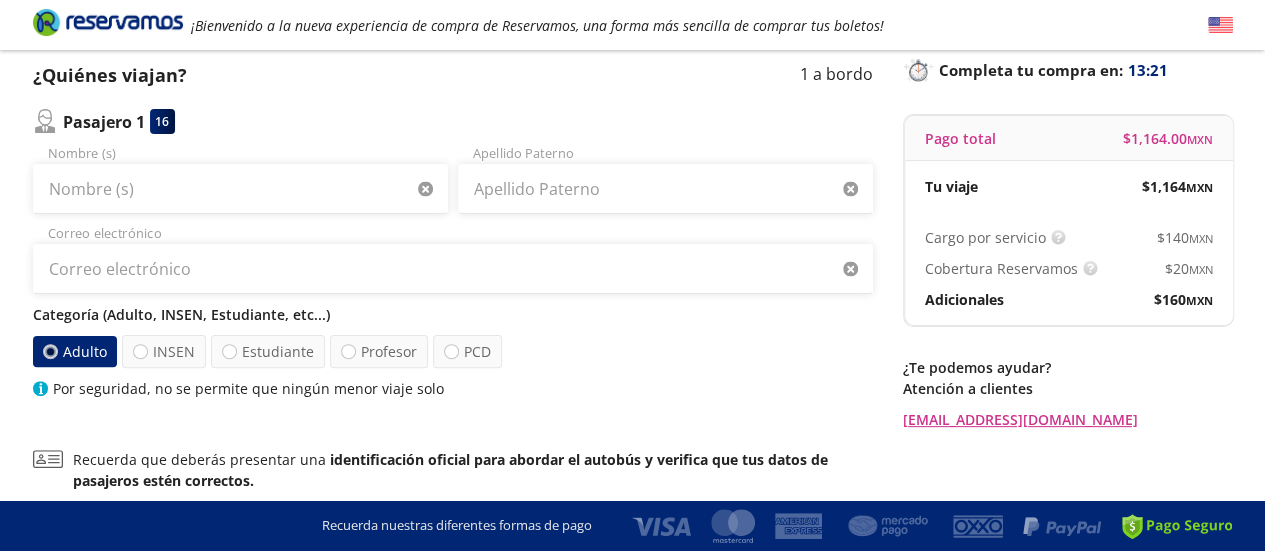scroll, scrollTop: 134, scrollLeft: 0, axis: vertical 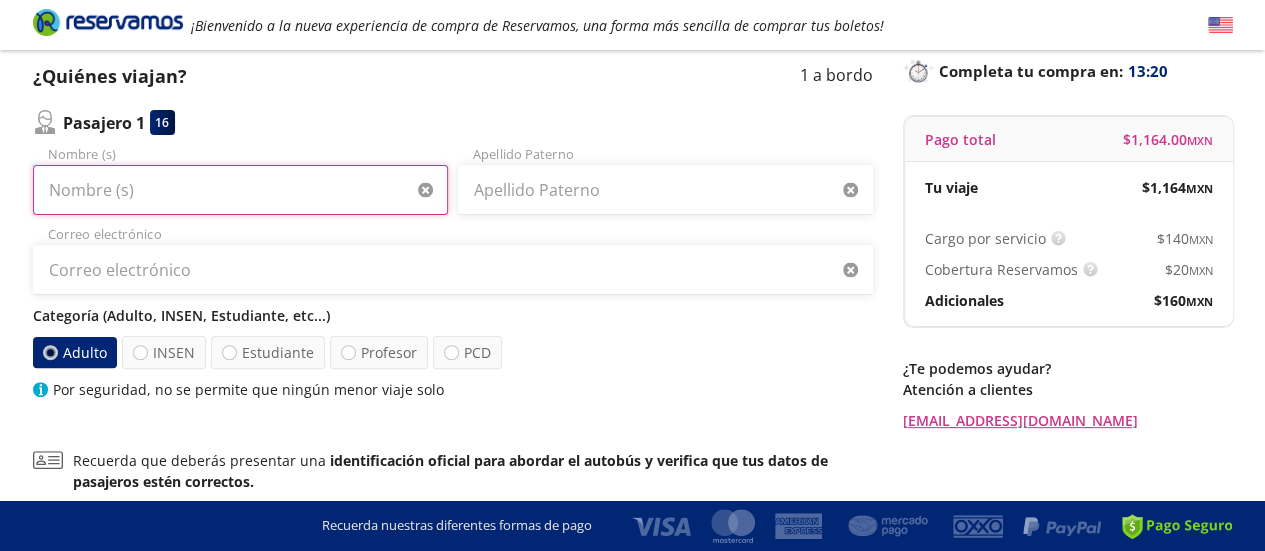 click on "Nombre (s)" at bounding box center (240, 190) 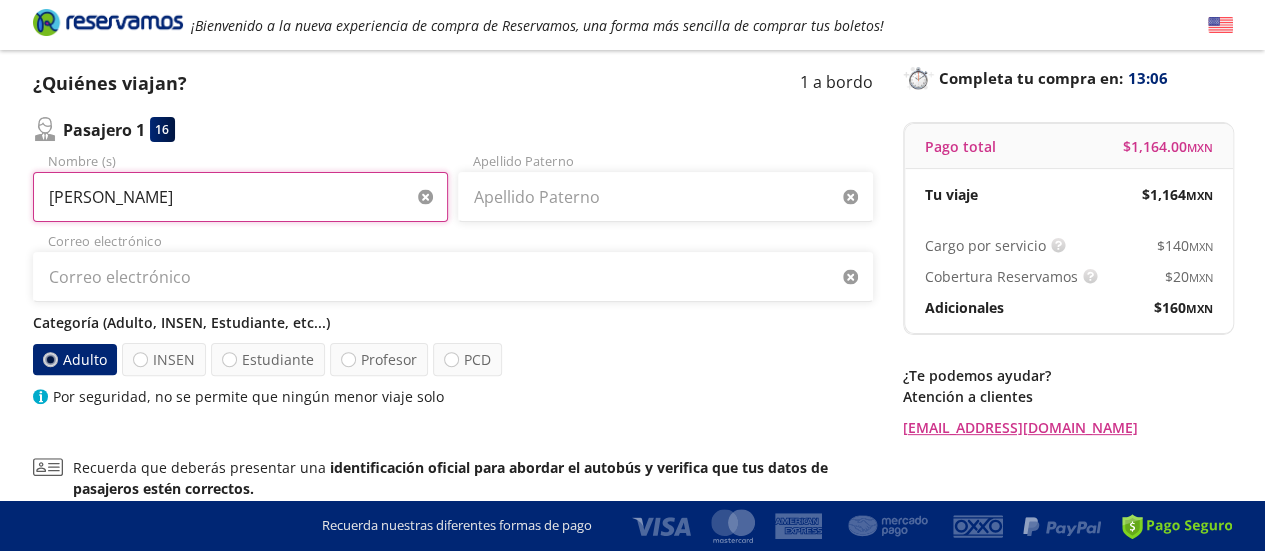 scroll, scrollTop: 167, scrollLeft: 0, axis: vertical 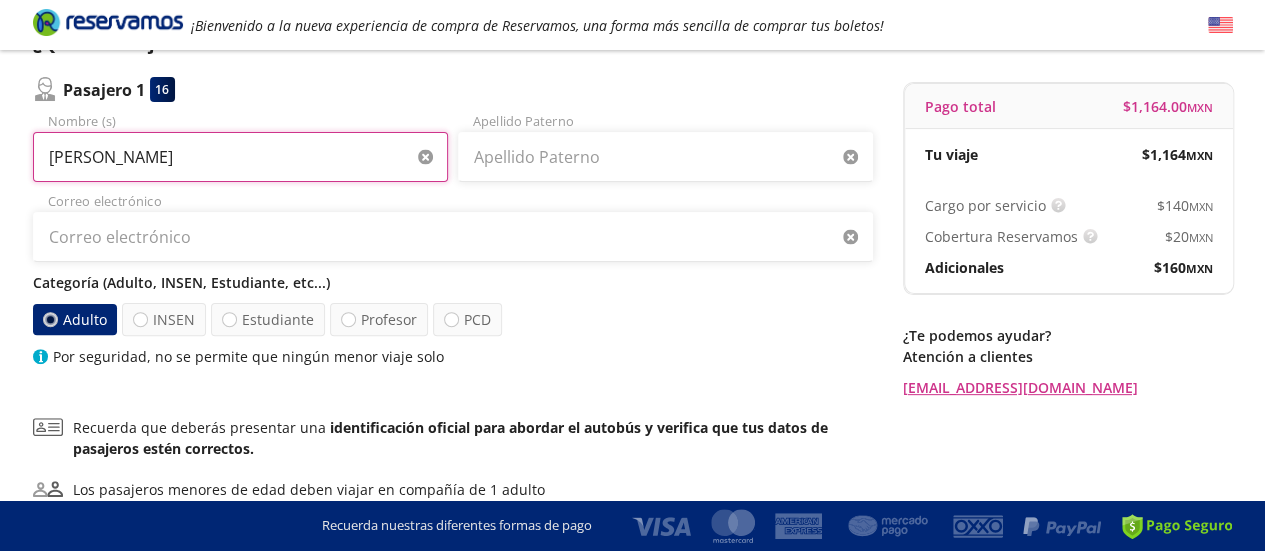 type on "[PERSON_NAME]" 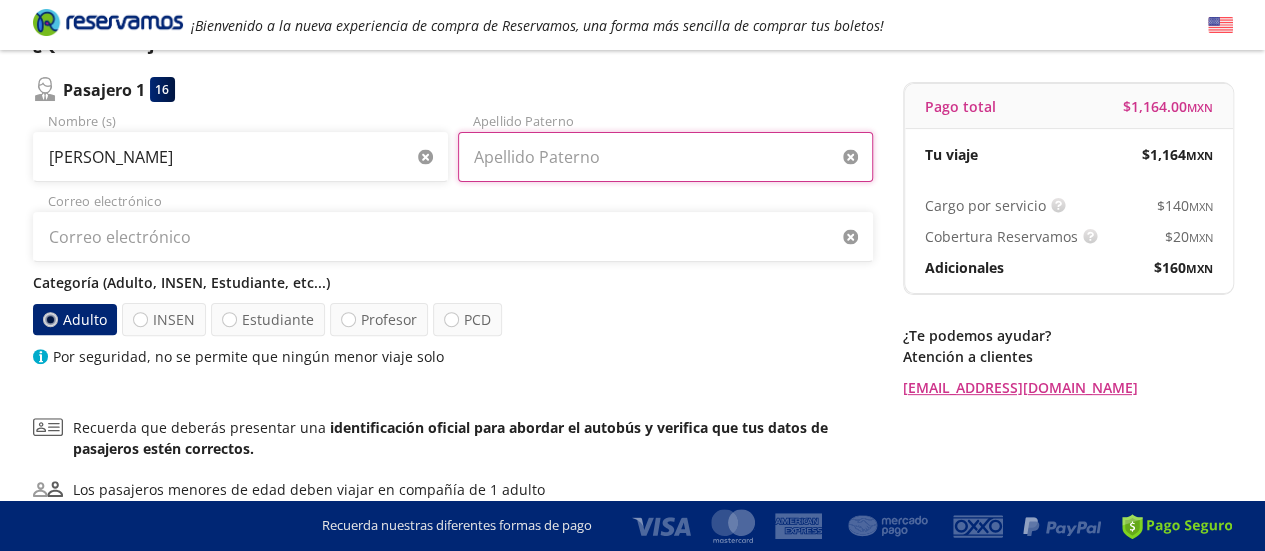click on "Apellido Paterno" at bounding box center [665, 157] 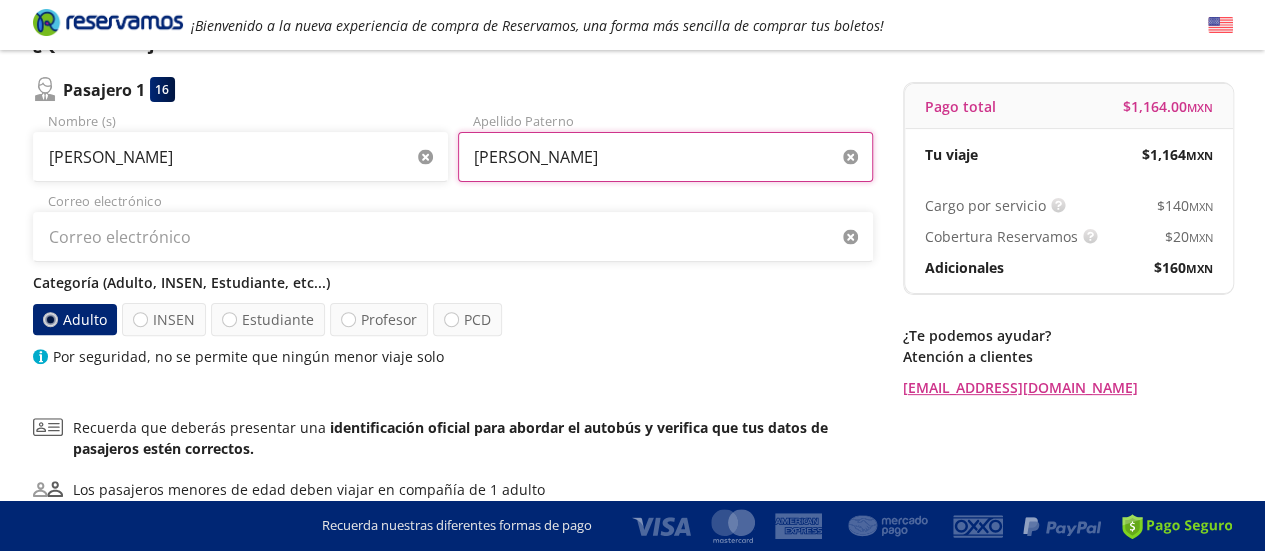 type on "[PERSON_NAME]" 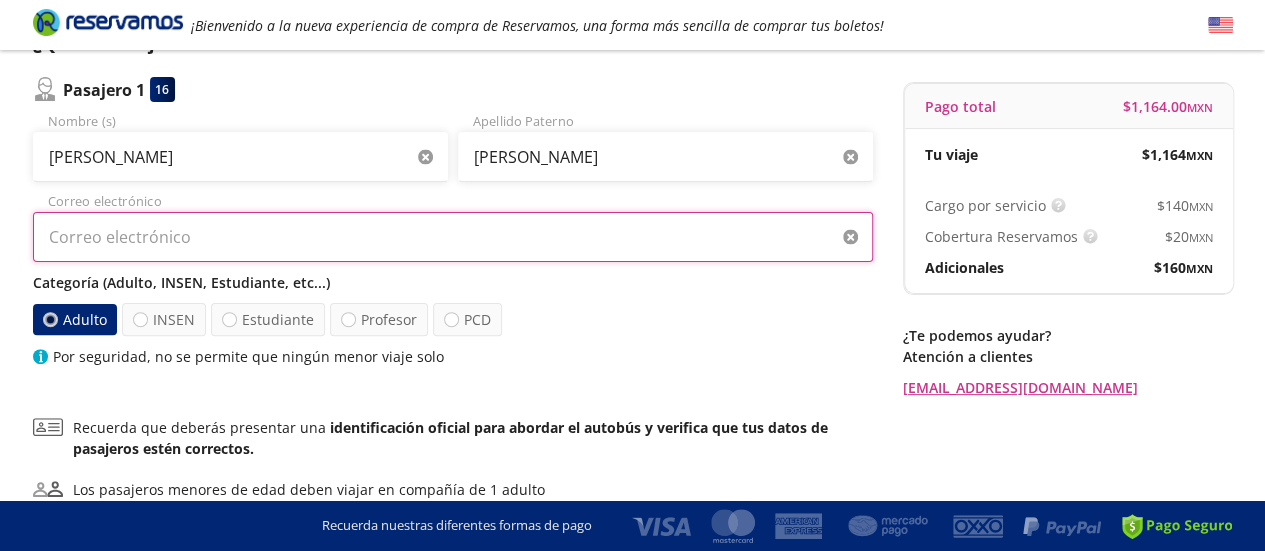 click on "Correo electrónico" at bounding box center (453, 237) 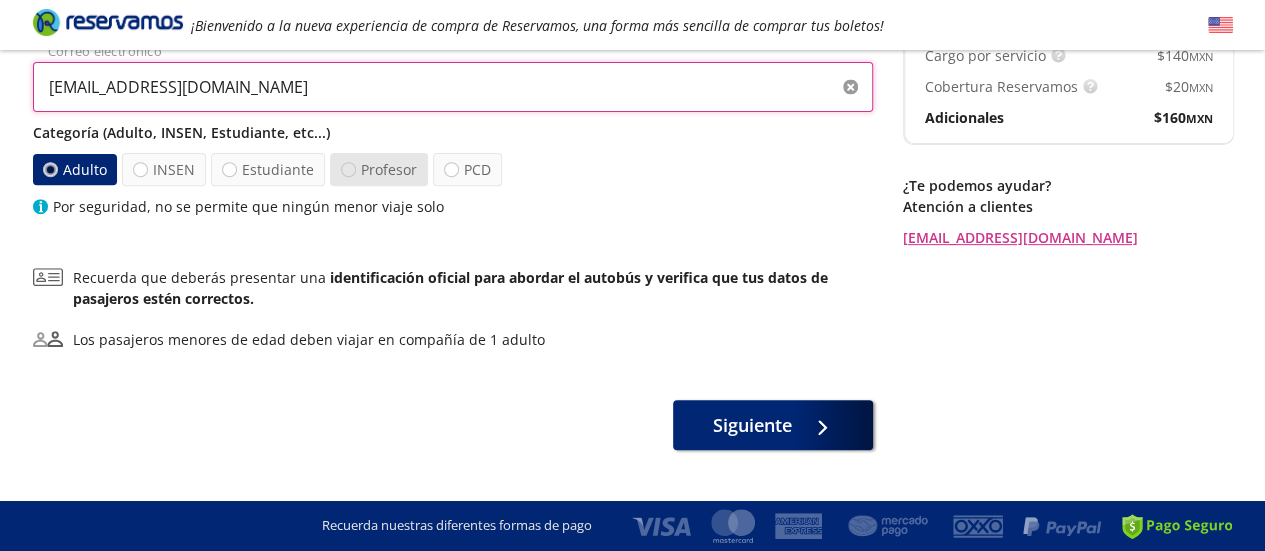 scroll, scrollTop: 356, scrollLeft: 0, axis: vertical 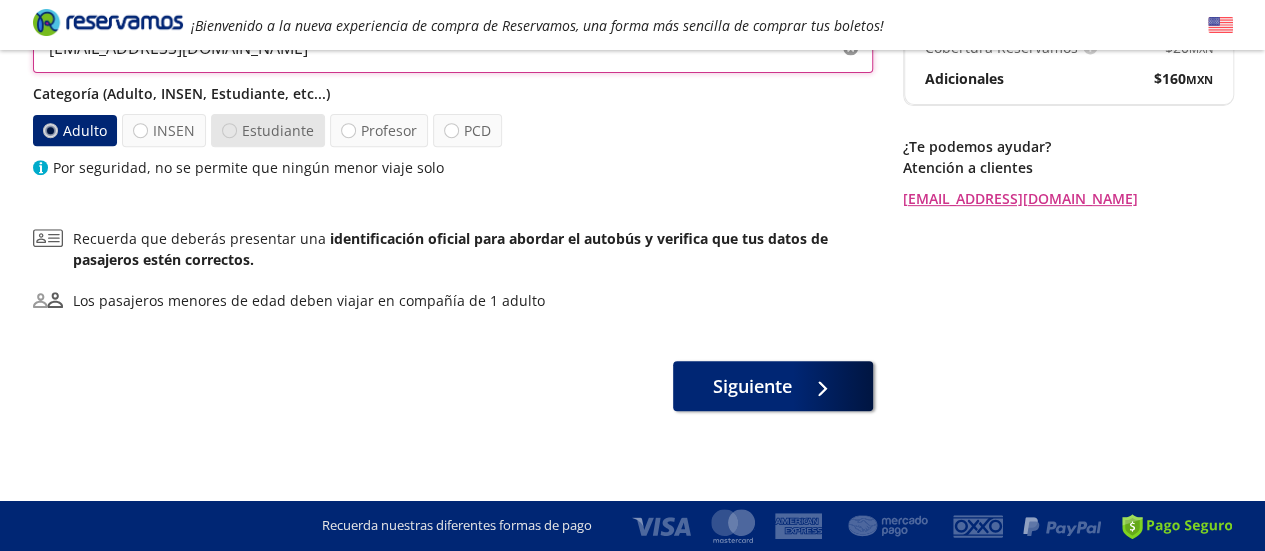 type on "[EMAIL_ADDRESS][DOMAIN_NAME]" 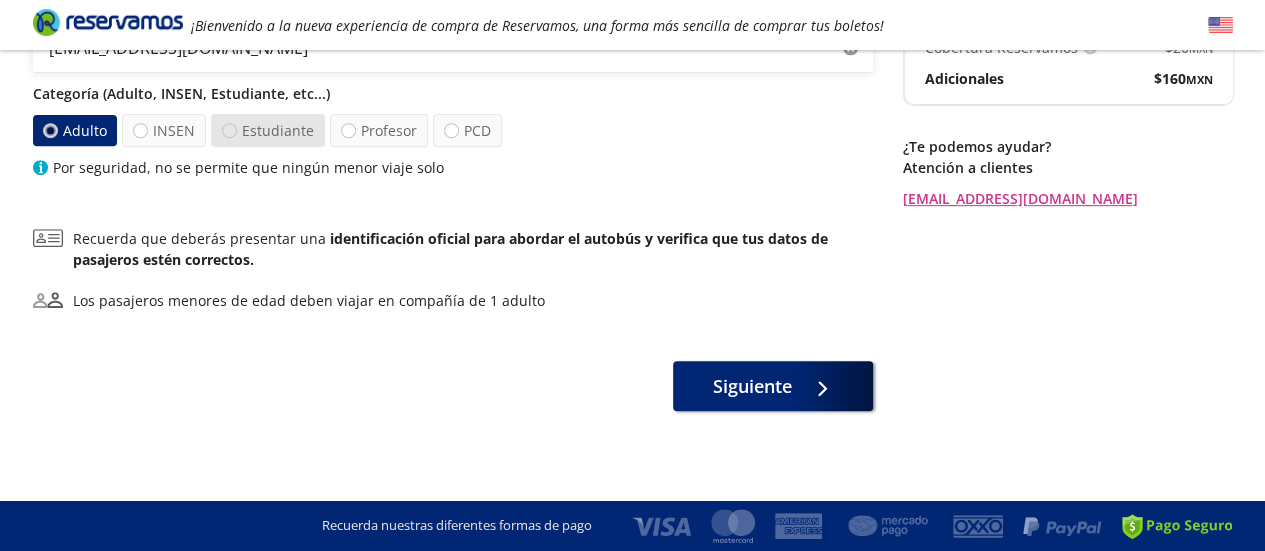 click at bounding box center [229, 130] 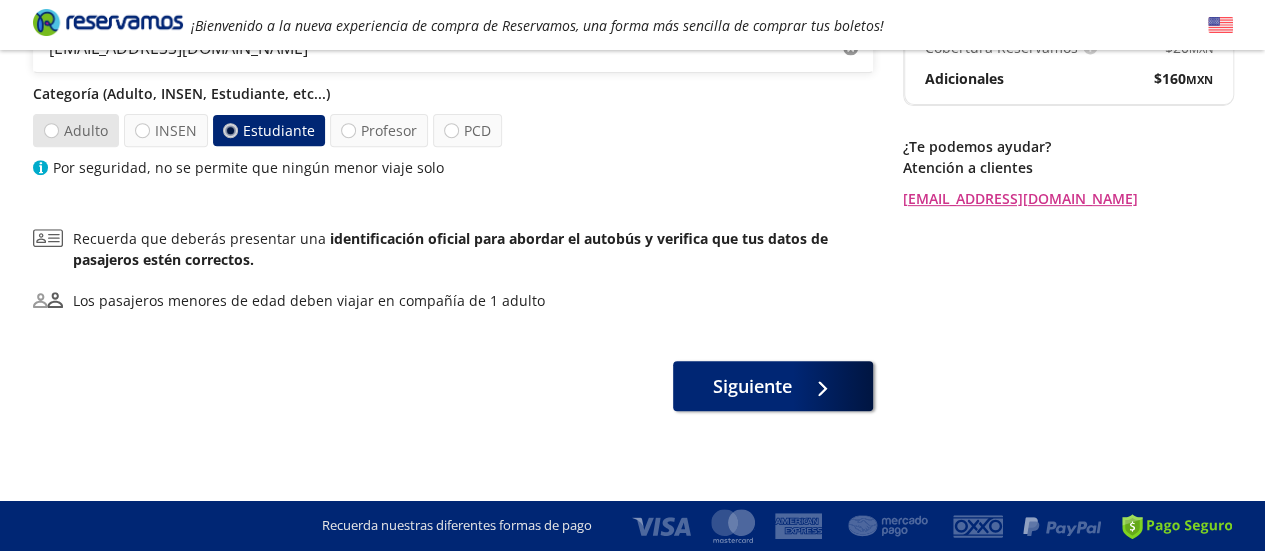 click on "Adulto" at bounding box center [75, 130] 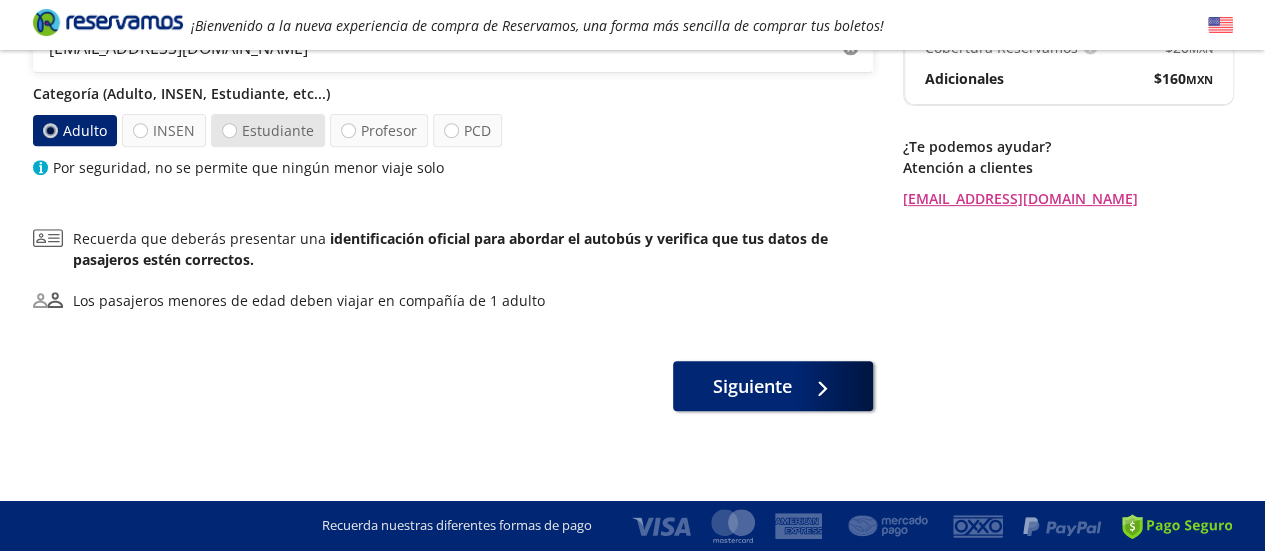 click on "Estudiante" at bounding box center [267, 130] 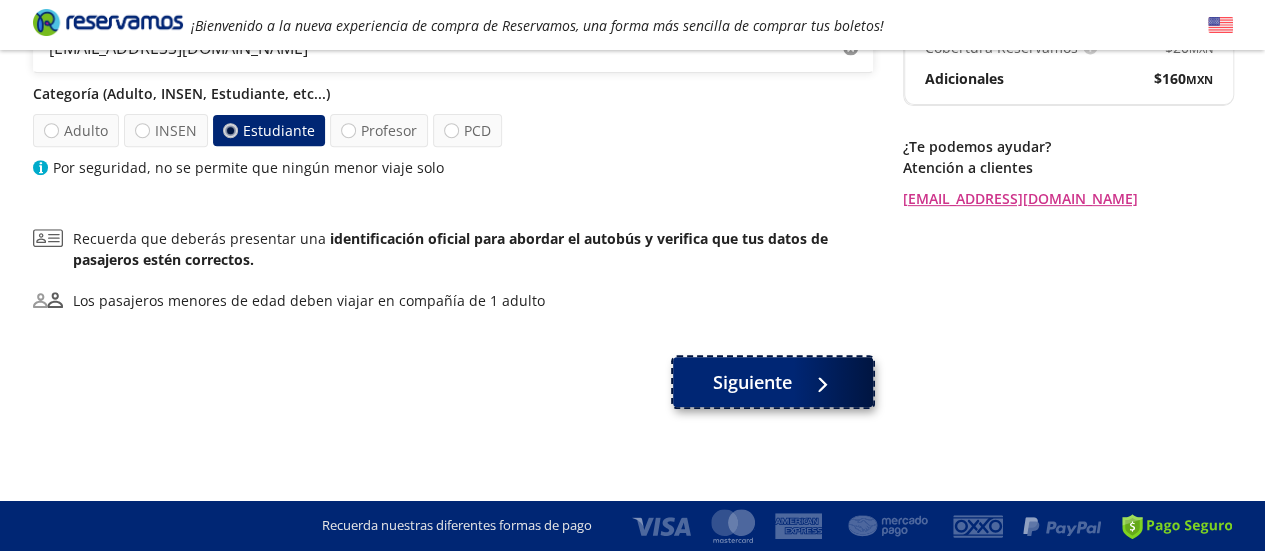 click on "Siguiente" at bounding box center [773, 382] 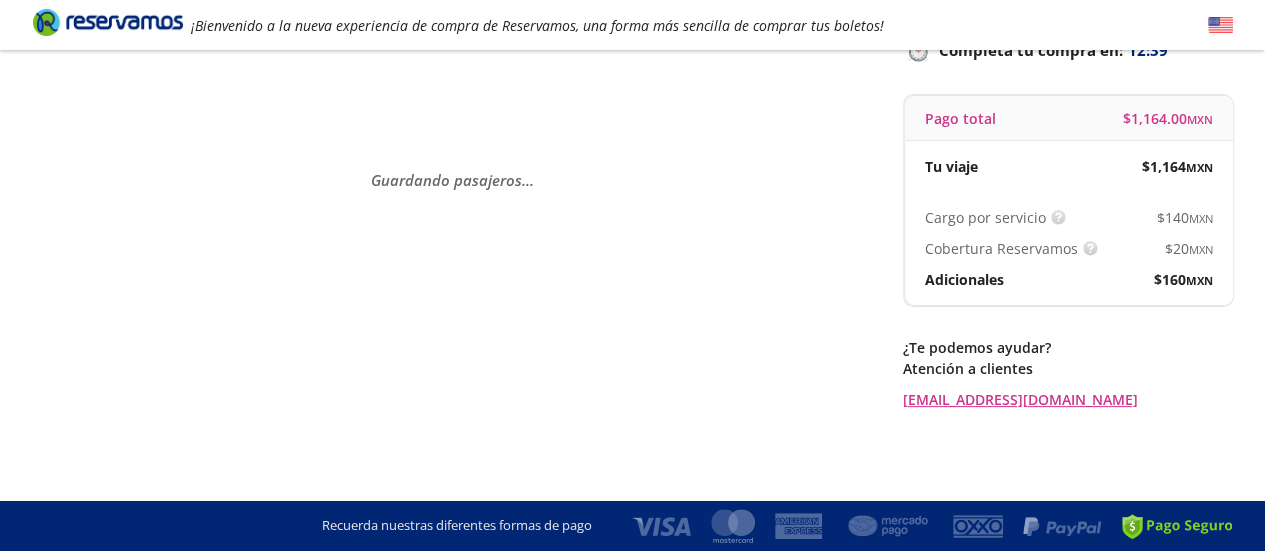 scroll, scrollTop: 0, scrollLeft: 0, axis: both 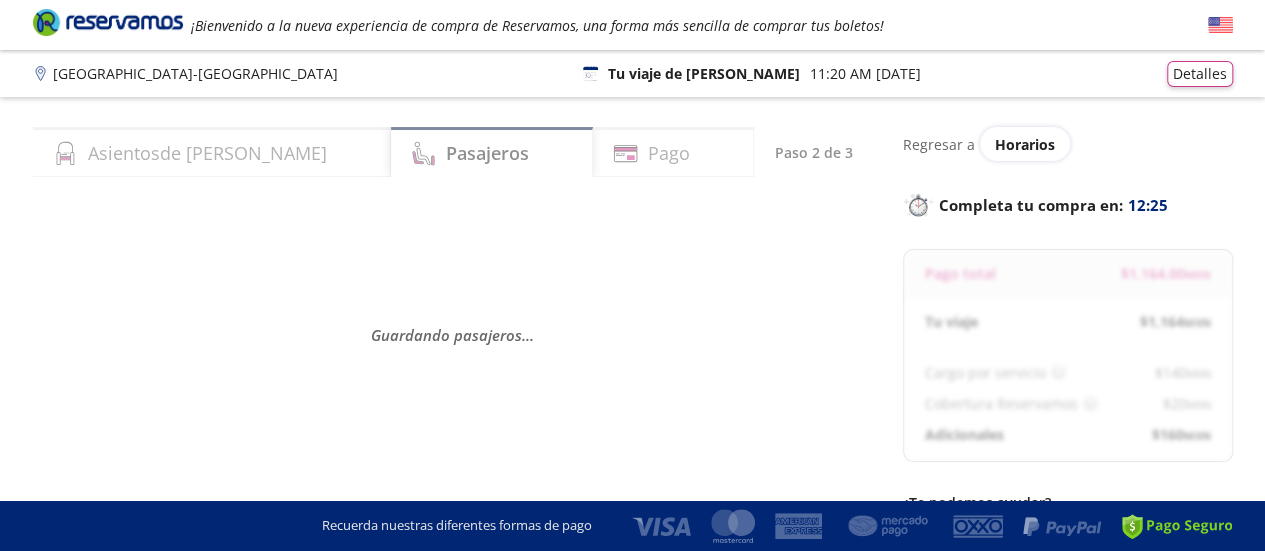 select on "MX" 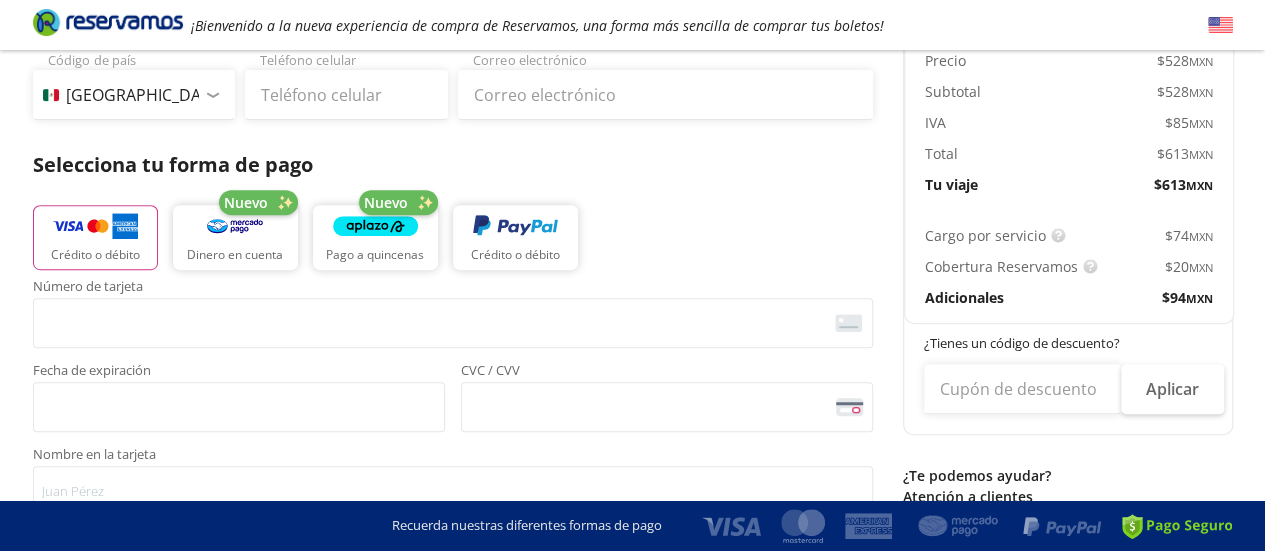 scroll, scrollTop: 0, scrollLeft: 0, axis: both 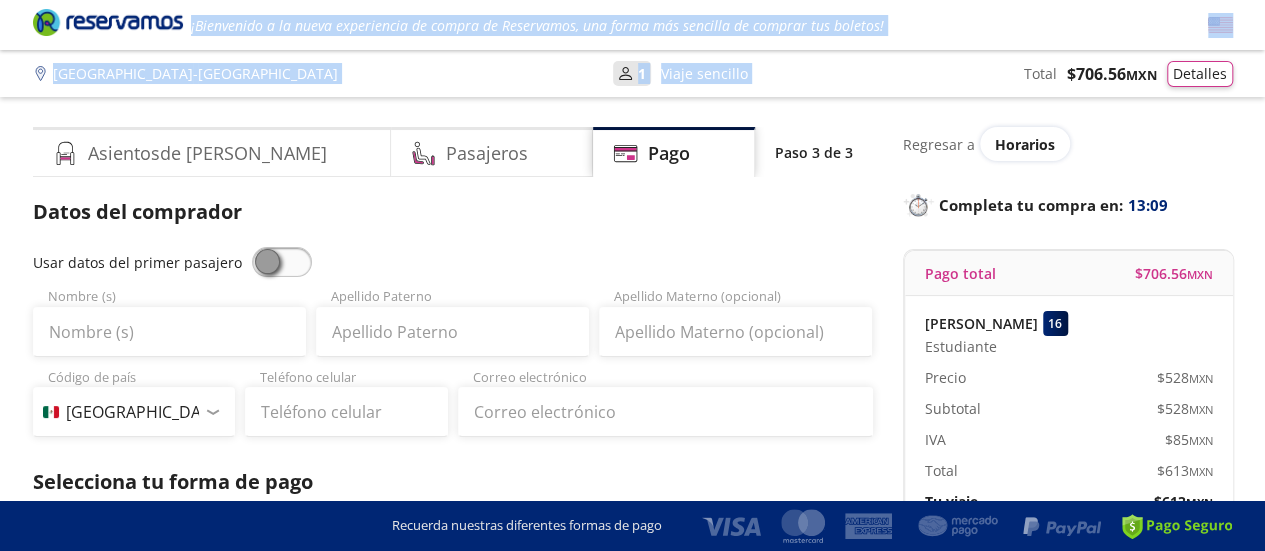 drag, startPoint x: 26, startPoint y: 13, endPoint x: 934, endPoint y: 51, distance: 908.7948 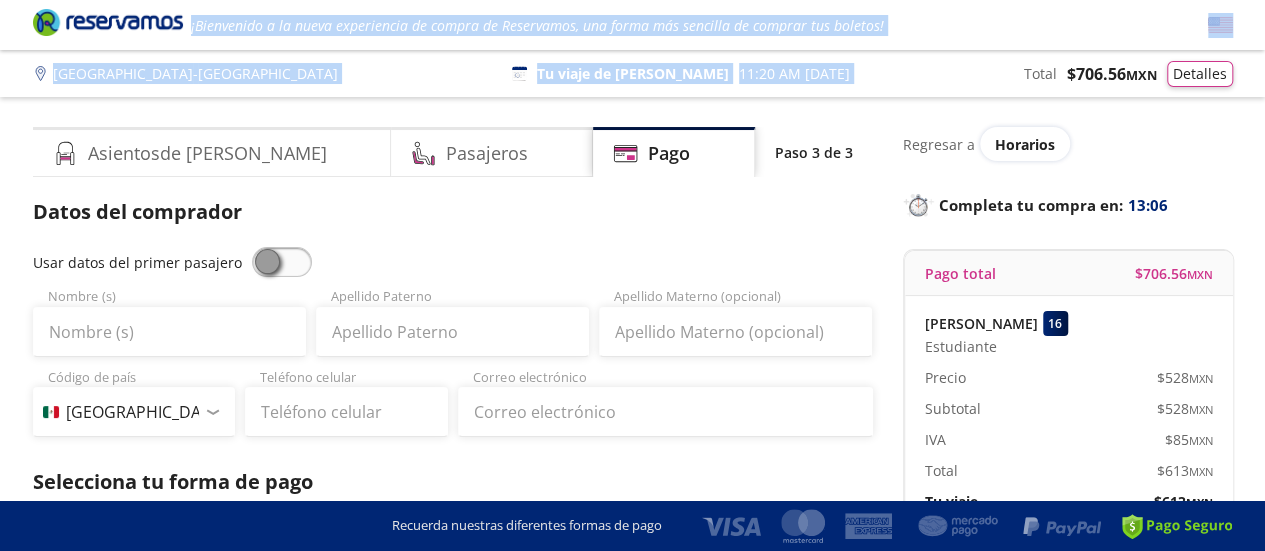 drag, startPoint x: 0, startPoint y: 9, endPoint x: 938, endPoint y: 59, distance: 939.33167 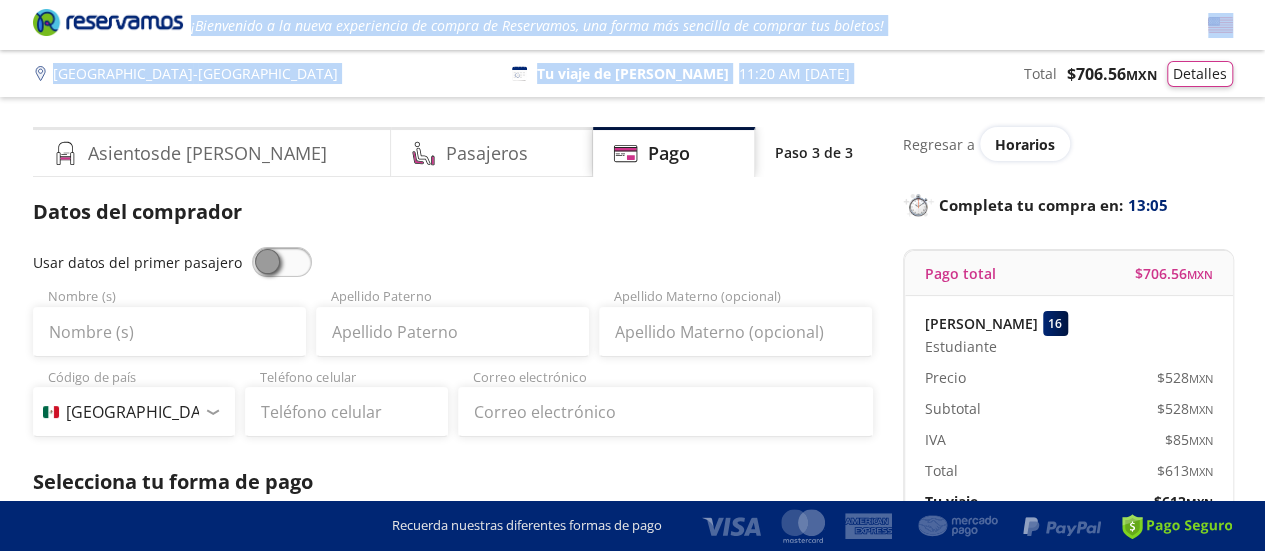 click on "¡Bienvenido a la nueva experiencia de compra de Reservamos, una forma más sencilla de comprar tus boletos!" at bounding box center (633, 25) 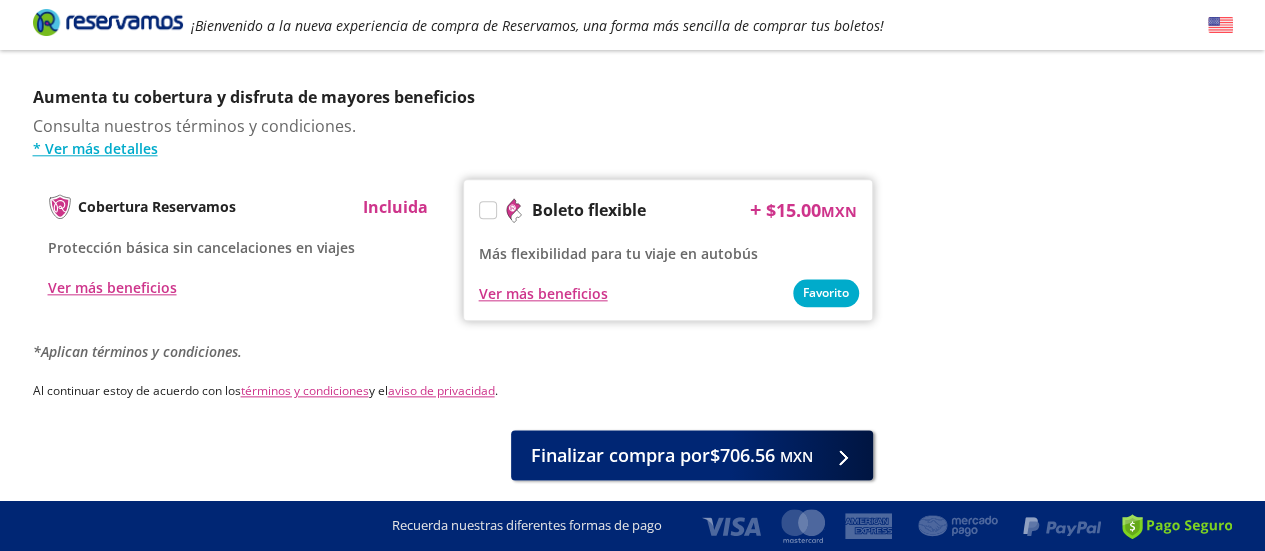 scroll, scrollTop: 1050, scrollLeft: 0, axis: vertical 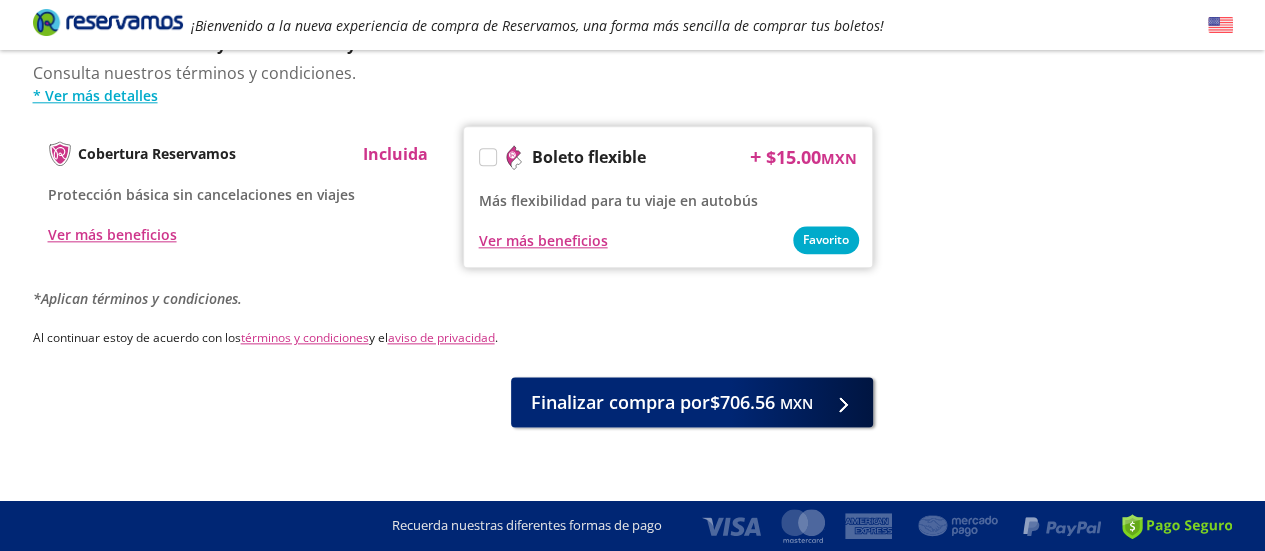 click on "Servicios adicionales ¿Tienes un código de descuento? Aplicar Datos del comprador Usar datos del primer pasajero Nombre (s) Apellido Paterno Apellido Materno (opcional) Código de país [GEOGRAPHIC_DATA] +1 [GEOGRAPHIC_DATA] +52 [GEOGRAPHIC_DATA] +57 [GEOGRAPHIC_DATA] +55 [GEOGRAPHIC_DATA] +93 [GEOGRAPHIC_DATA] +355 [GEOGRAPHIC_DATA] +49 [GEOGRAPHIC_DATA] +376 [GEOGRAPHIC_DATA] +244 [GEOGRAPHIC_DATA] +1 [GEOGRAPHIC_DATA] +1 [GEOGRAPHIC_DATA] +966 [GEOGRAPHIC_DATA] +213 [GEOGRAPHIC_DATA] +54 [GEOGRAPHIC_DATA] +374 [GEOGRAPHIC_DATA] +297 [GEOGRAPHIC_DATA] +61 [GEOGRAPHIC_DATA] +43 [GEOGRAPHIC_DATA] +994 [GEOGRAPHIC_DATA] +1 [GEOGRAPHIC_DATA] +880 [GEOGRAPHIC_DATA] +1 [GEOGRAPHIC_DATA] +973 [GEOGRAPHIC_DATA] +32 [GEOGRAPHIC_DATA] +501 [GEOGRAPHIC_DATA] +229 [GEOGRAPHIC_DATA] +1 [GEOGRAPHIC_DATA] +375 [GEOGRAPHIC_DATA] +95 [GEOGRAPHIC_DATA] +591 [GEOGRAPHIC_DATA] +387 Botsuana +267 [GEOGRAPHIC_DATA] +673 [GEOGRAPHIC_DATA] +359 [GEOGRAPHIC_DATA] +226 [GEOGRAPHIC_DATA] +257 [GEOGRAPHIC_DATA] +975 [GEOGRAPHIC_DATA] +238 [GEOGRAPHIC_DATA] +855 [GEOGRAPHIC_DATA] +237 [GEOGRAPHIC_DATA] +1 [GEOGRAPHIC_DATA] [GEOGRAPHIC_DATA] +599 [GEOGRAPHIC_DATA] +235 [GEOGRAPHIC_DATA] +56 [GEOGRAPHIC_DATA] +86 [GEOGRAPHIC_DATA] +357 [GEOGRAPHIC_DATA] +269 [GEOGRAPHIC_DATA] +243 [GEOGRAPHIC_DATA] +242 [PERSON_NAME][GEOGRAPHIC_DATA] +850 [PERSON_NAME][GEOGRAPHIC_DATA] +82 [PERSON_NAME] +225 [PERSON_NAME][GEOGRAPHIC_DATA] +506 [GEOGRAPHIC_DATA] +385 [GEOGRAPHIC_DATA] +53 [GEOGRAPHIC_DATA] +599 [GEOGRAPHIC_DATA] +45 [GEOGRAPHIC_DATA] +1 [GEOGRAPHIC_DATA] +593 [GEOGRAPHIC_DATA] +679" at bounding box center (453, -213) 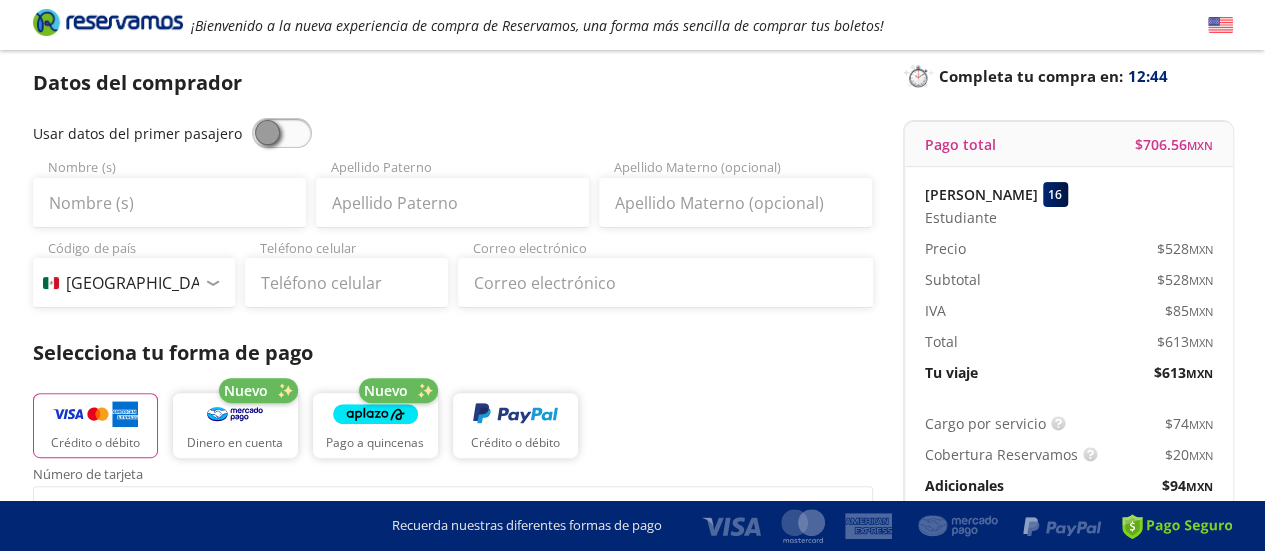 scroll, scrollTop: 0, scrollLeft: 0, axis: both 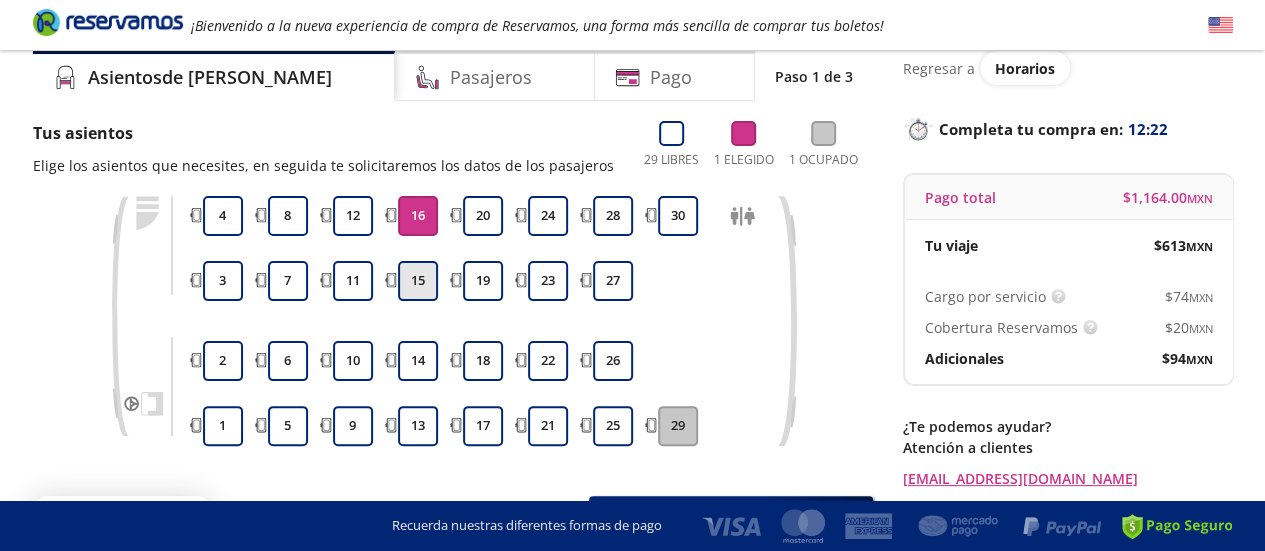 click on "15" at bounding box center [418, 281] 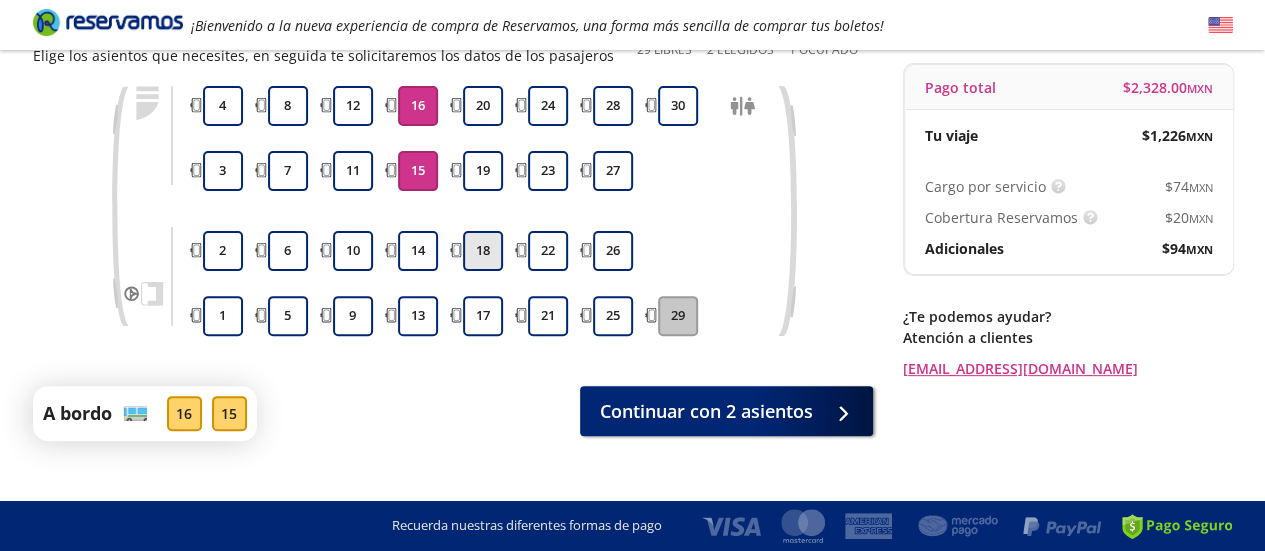 scroll, scrollTop: 216, scrollLeft: 0, axis: vertical 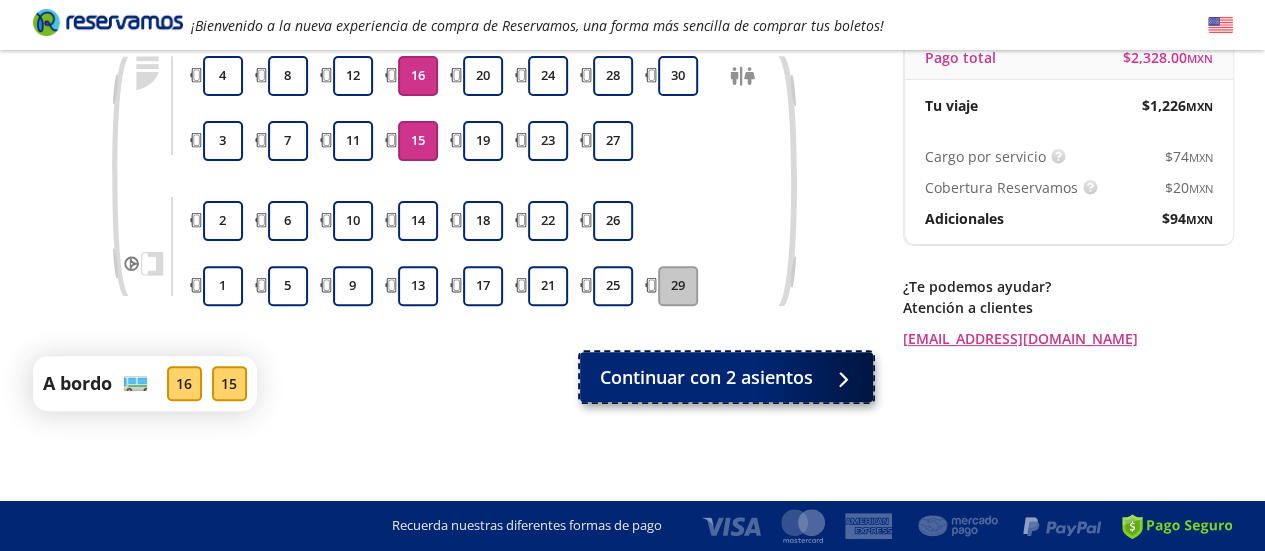 click on "Continuar con 2 asientos" at bounding box center [726, 377] 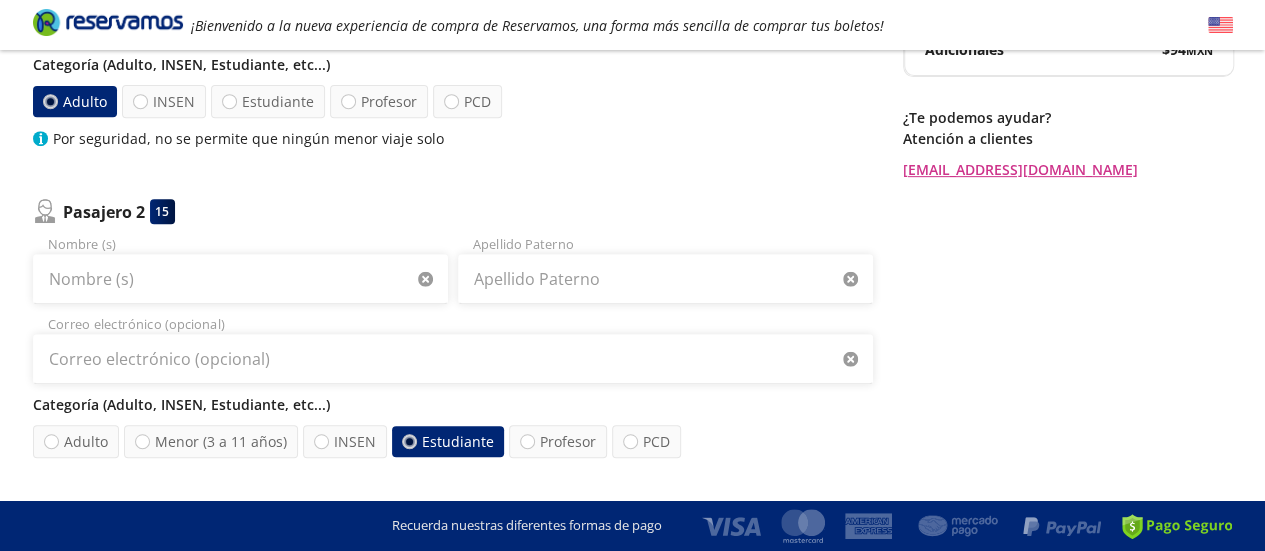scroll, scrollTop: 386, scrollLeft: 0, axis: vertical 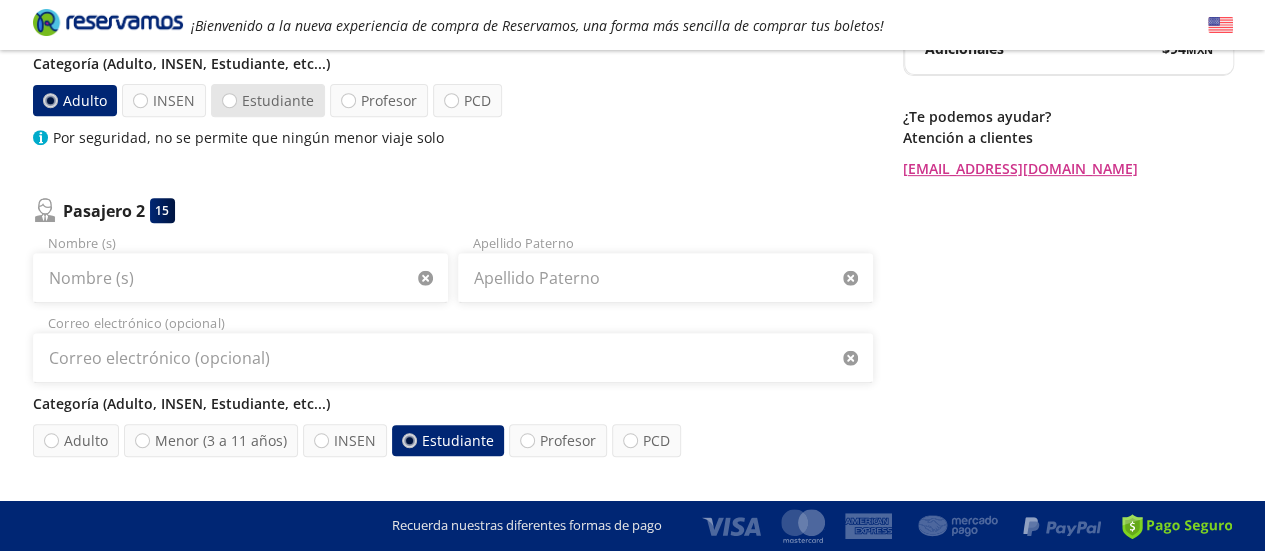 click on "Estudiante" at bounding box center [268, 100] 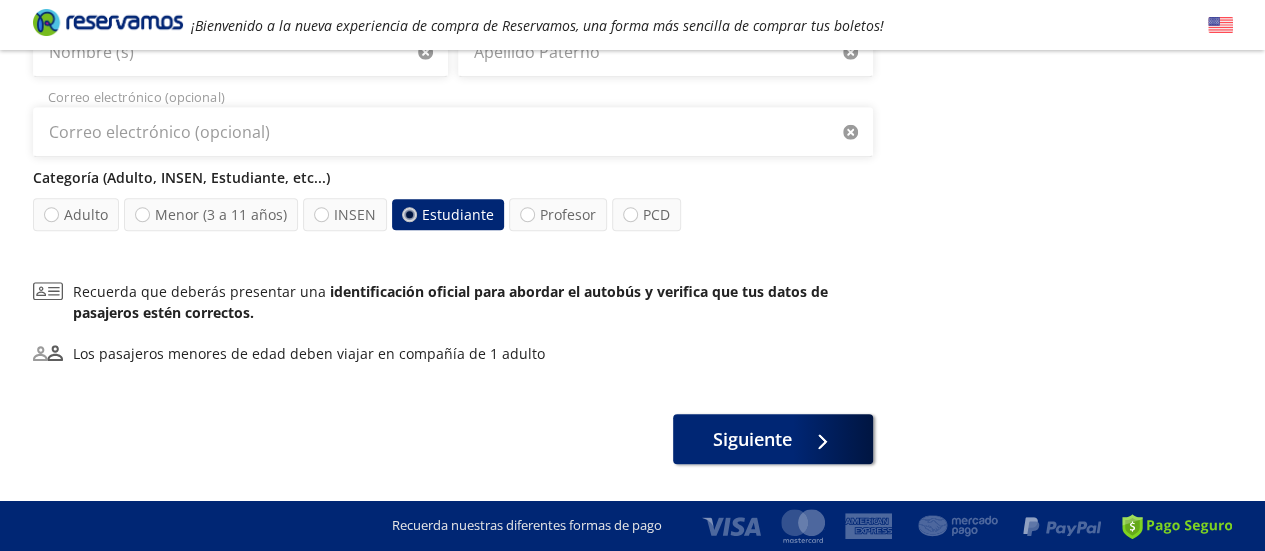 scroll, scrollTop: 664, scrollLeft: 0, axis: vertical 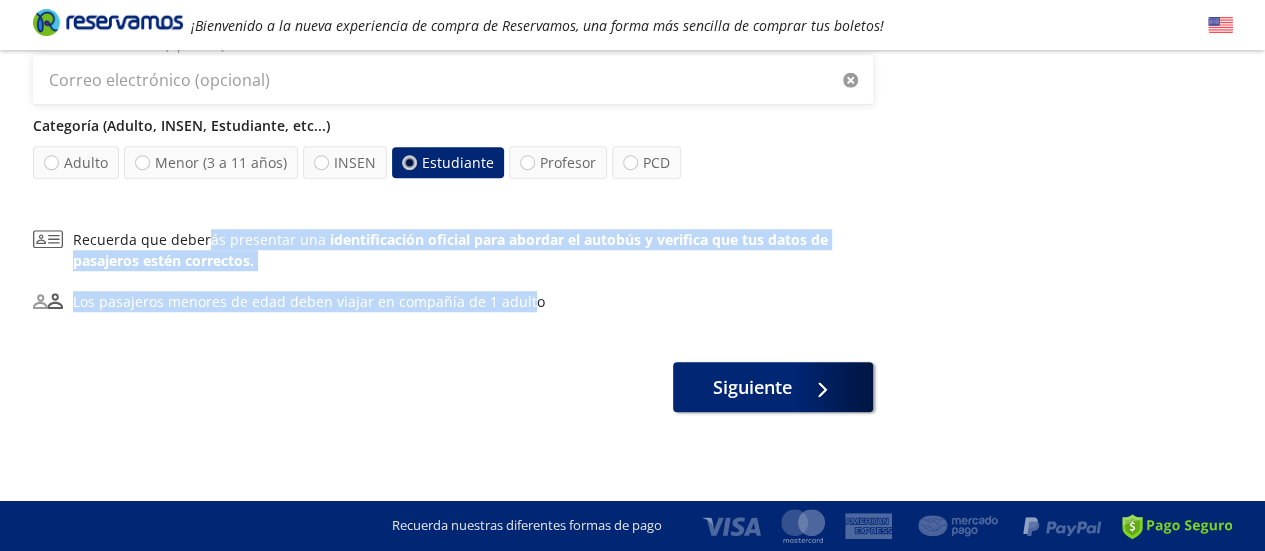 drag, startPoint x: 522, startPoint y: 321, endPoint x: 200, endPoint y: 239, distance: 332.277 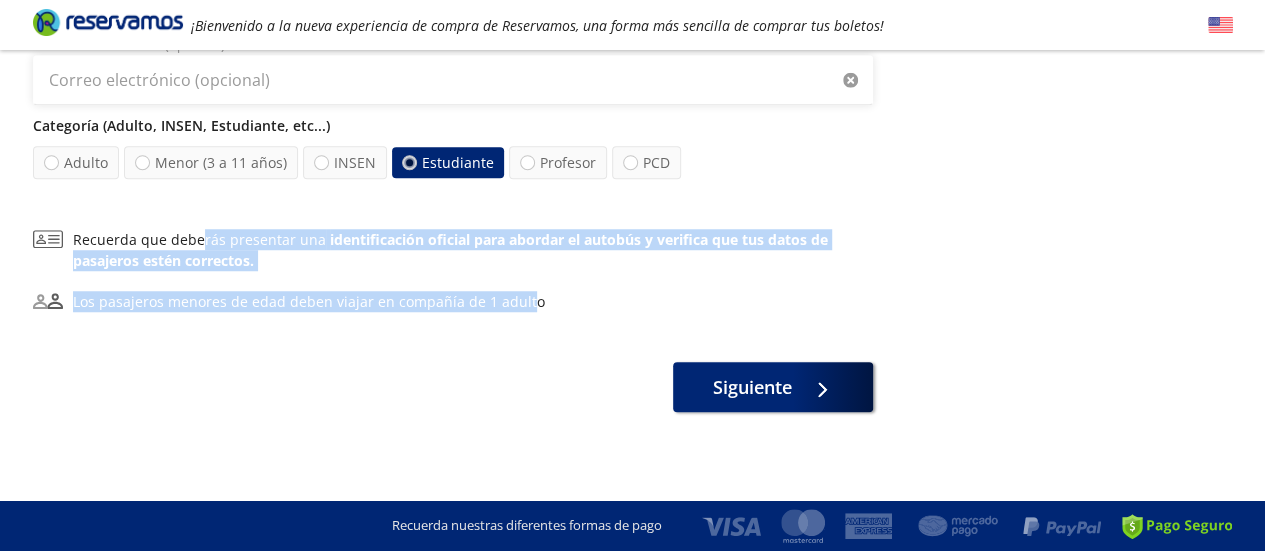 click on "Recuerda que deberás presentar una   identificación oficial para abordar el autobús y verifica que tus datos de pasajeros estén correctos. Los pasajeros menores de edad deben viajar en compañía de 1 adulto" at bounding box center [453, 270] 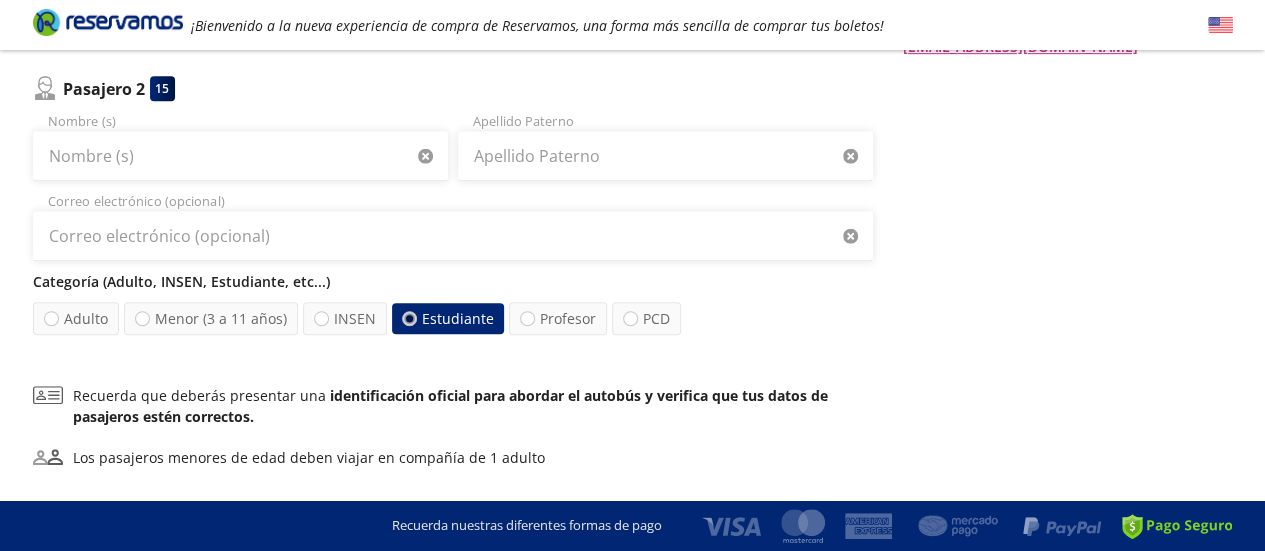 scroll, scrollTop: 506, scrollLeft: 0, axis: vertical 